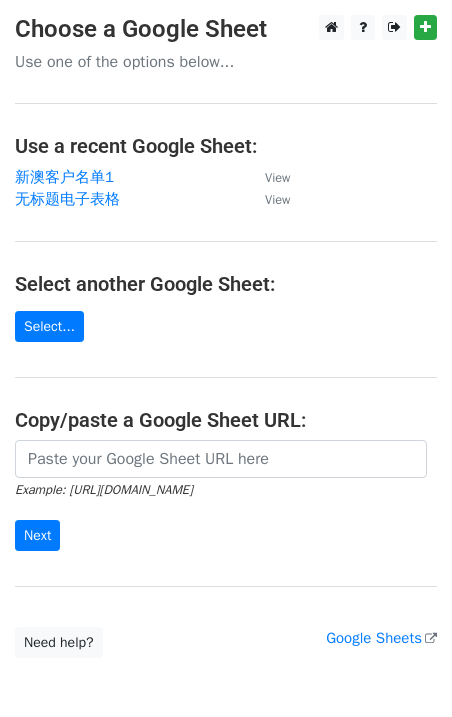 scroll, scrollTop: 0, scrollLeft: 0, axis: both 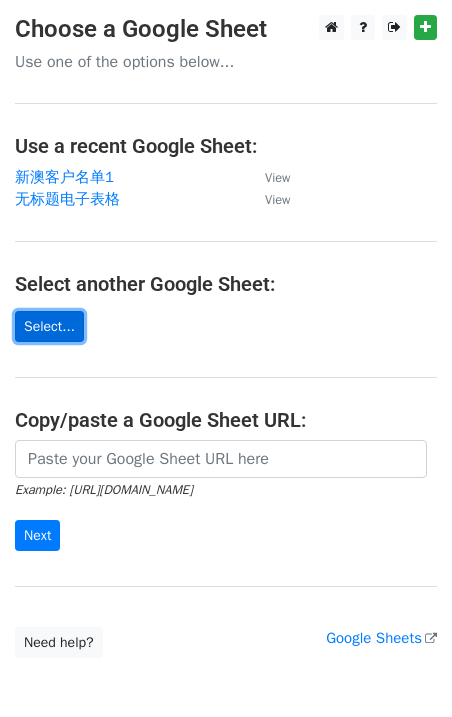 click on "Select..." at bounding box center [49, 326] 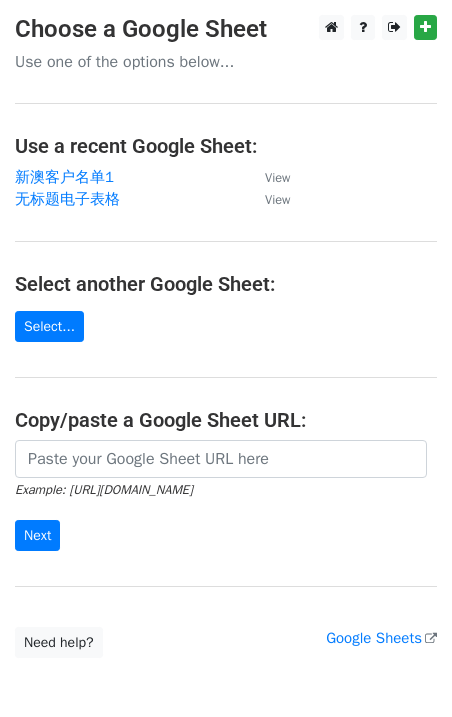 scroll, scrollTop: 0, scrollLeft: 0, axis: both 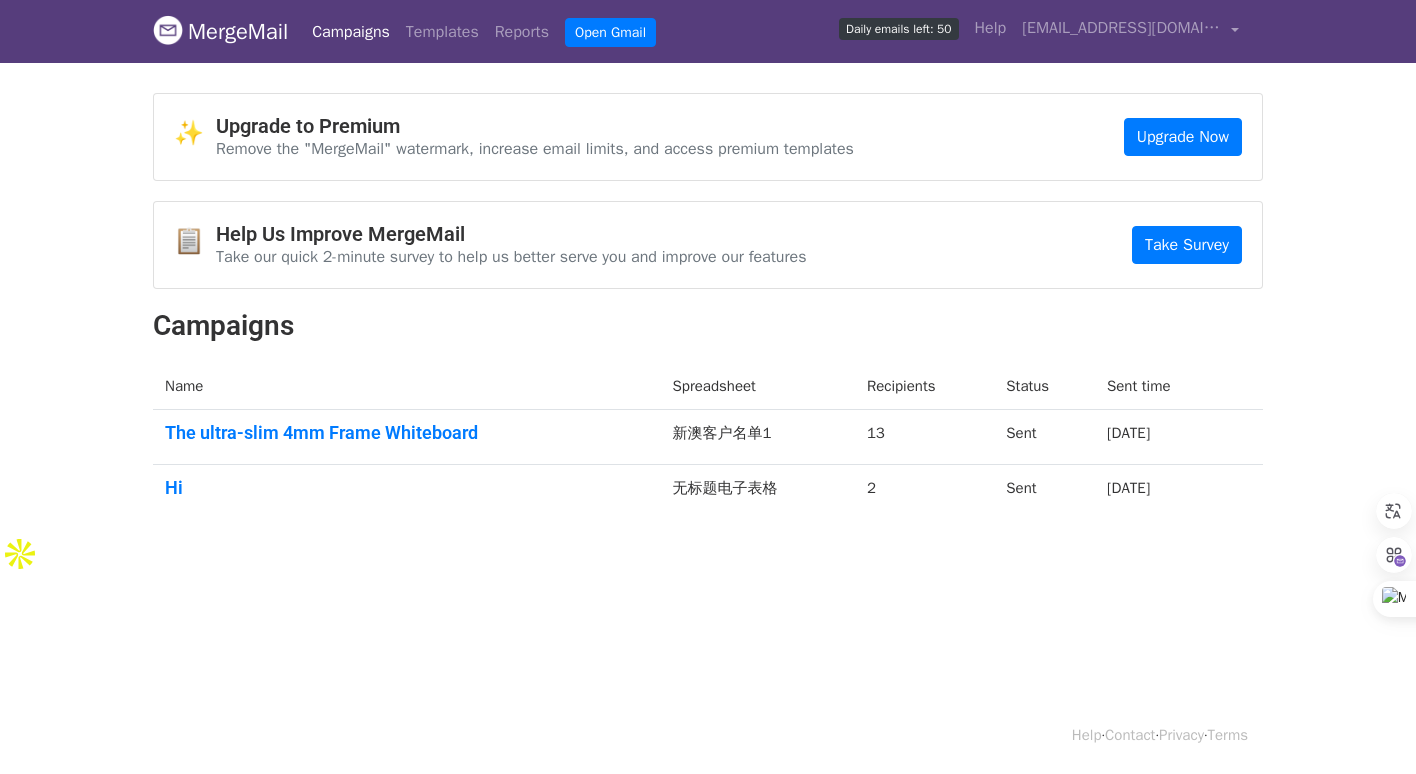 click on "MergeMail
Campaigns
Templates
Reports
Open Gmail
Daily emails left: 50
Help
chenxiaomei1074@gmail.com
Account
Unsubscribes
Integrations
Notification Settings
Sign out
New Features
You're all caught up!
Scheduled Campaigns
Schedule your emails to be sent later.
Read more
Account Reports
View reports across all of your campaigns to find highly-engaged recipients and to see which templates and campaigns have the most clicks and opens.
Read more
View my reports
Template Editor
Create beautiful emails using our powerful template editor.
Read more
View my templates
✨
Upgrade to Premium
Remove the "MergeMail" watermark, increase email limits, and access premium templates
Upgrade Now
📋
Help Us Improve MergeMail
Take Survey
Campaigns
Name" at bounding box center (708, 387) 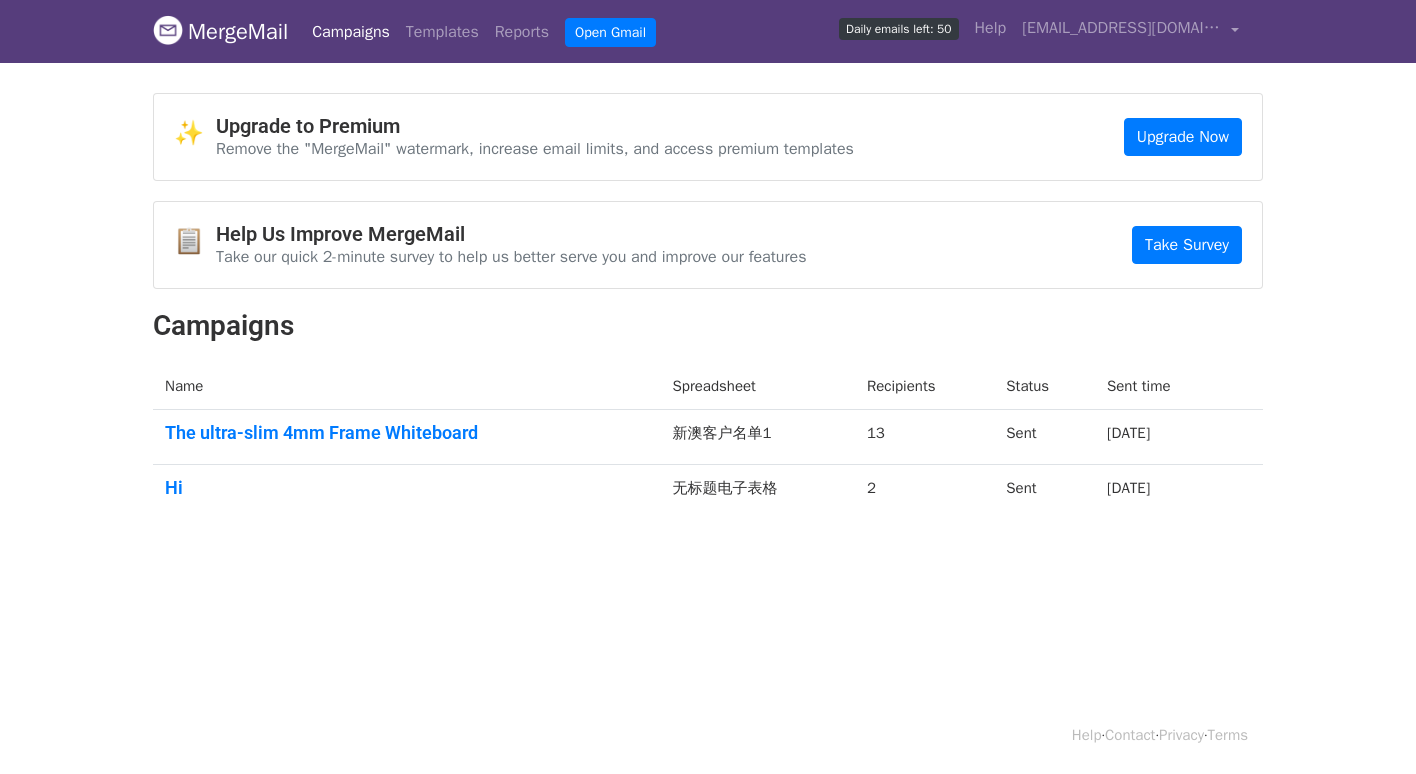 scroll, scrollTop: 0, scrollLeft: 0, axis: both 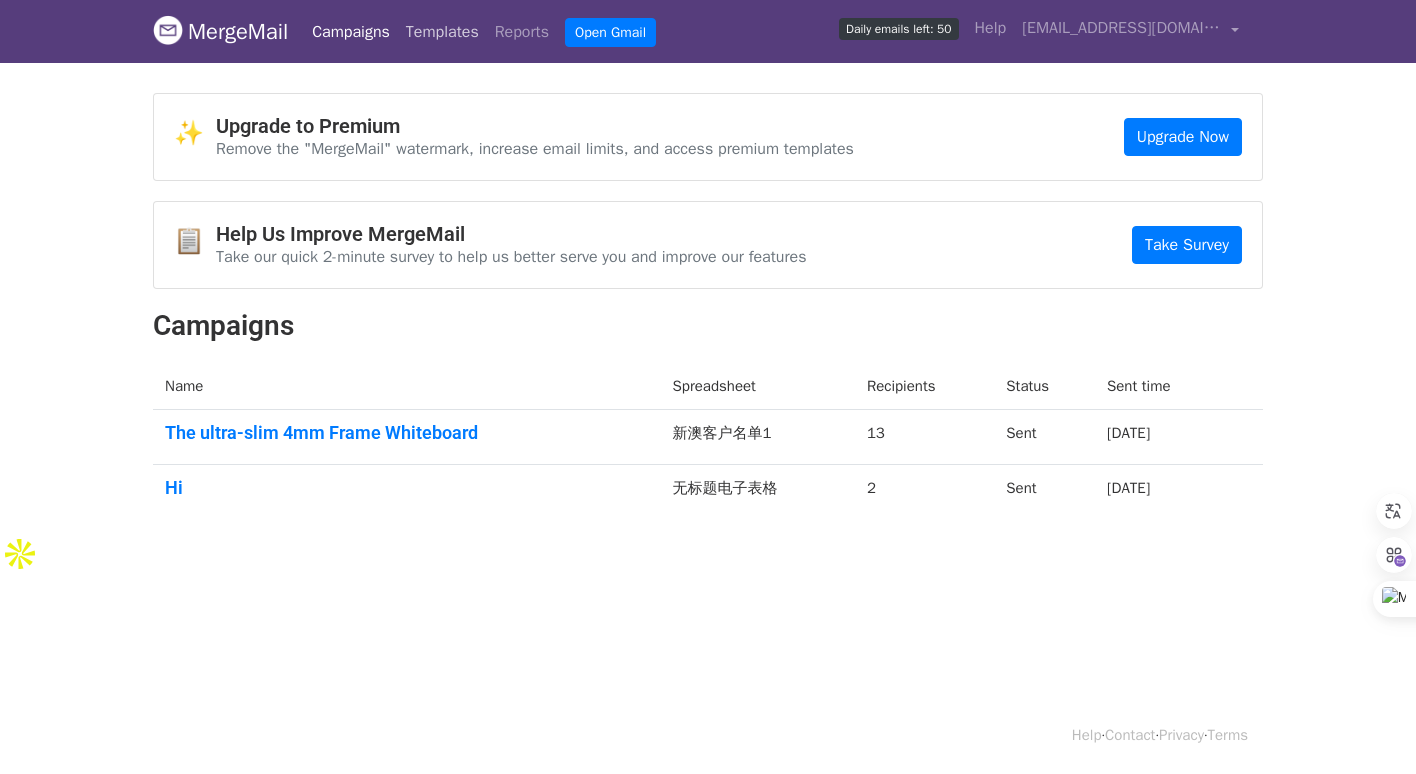 click on "Templates" at bounding box center (442, 32) 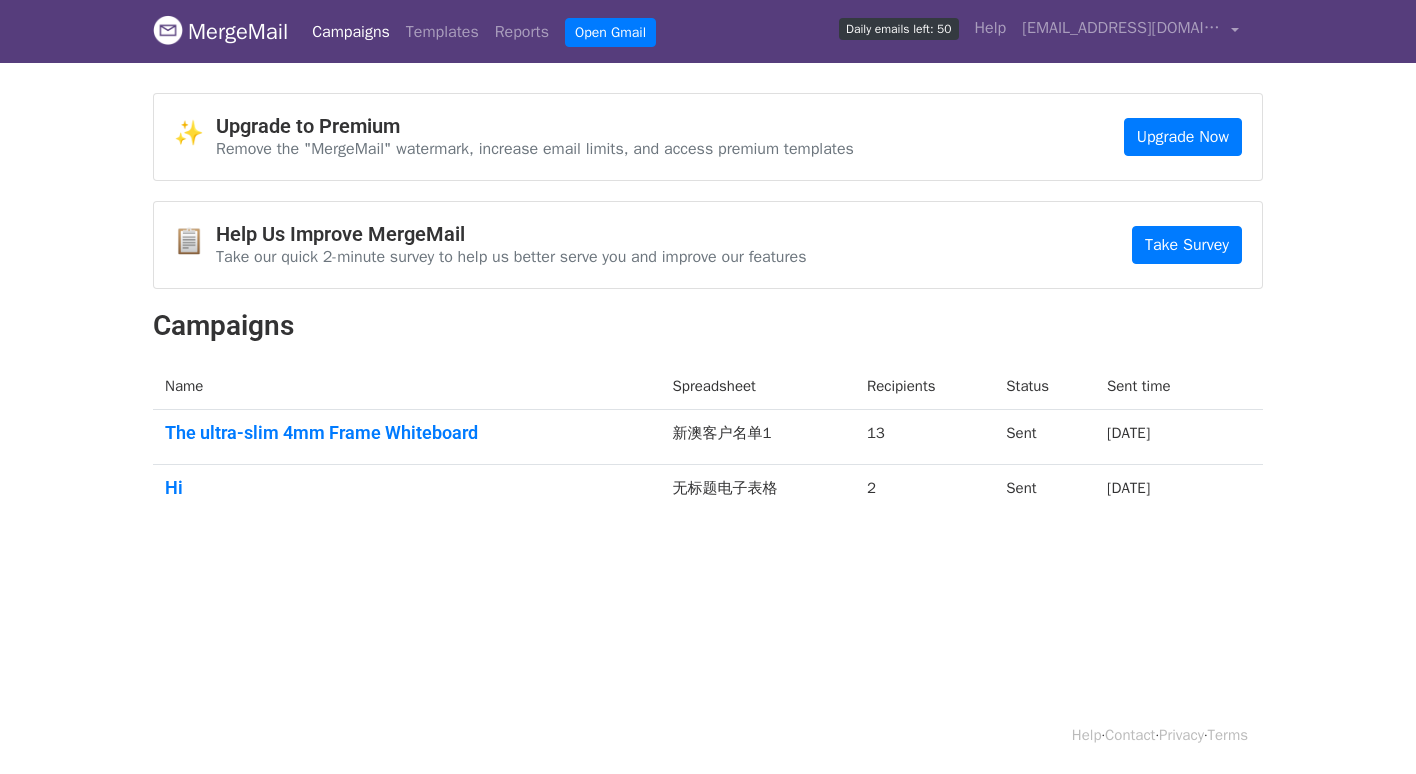scroll, scrollTop: 0, scrollLeft: 0, axis: both 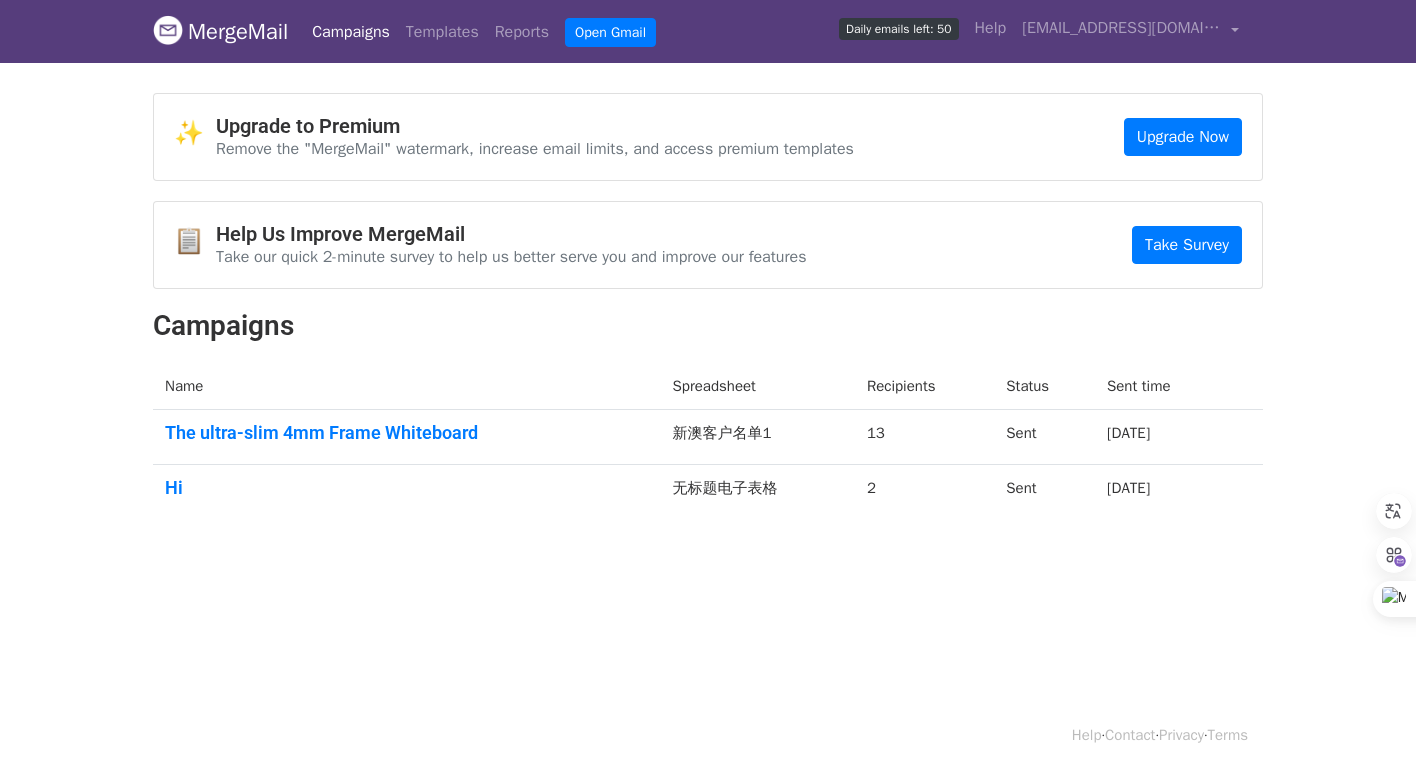 click on "Campaigns" at bounding box center [708, 326] 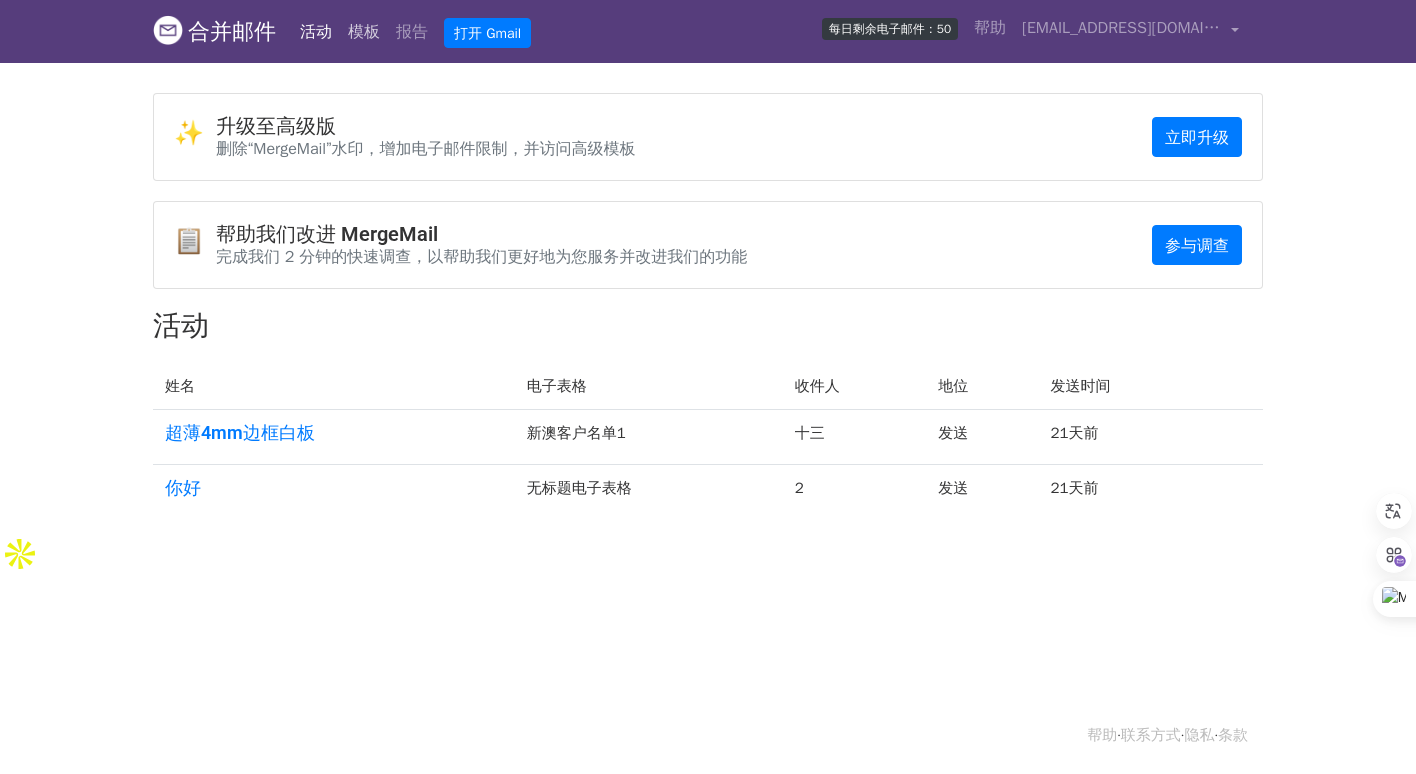 click on "模板" at bounding box center (364, 32) 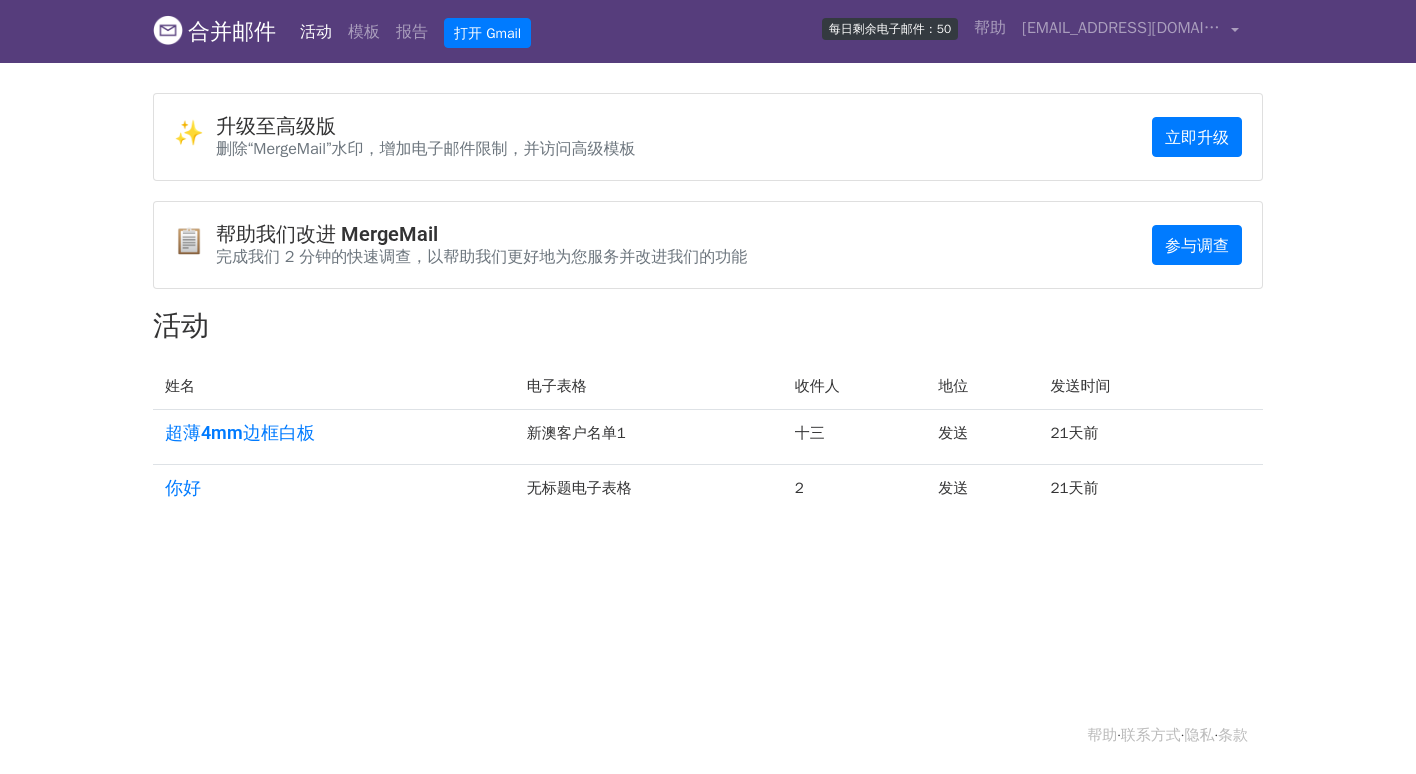 scroll, scrollTop: 0, scrollLeft: 0, axis: both 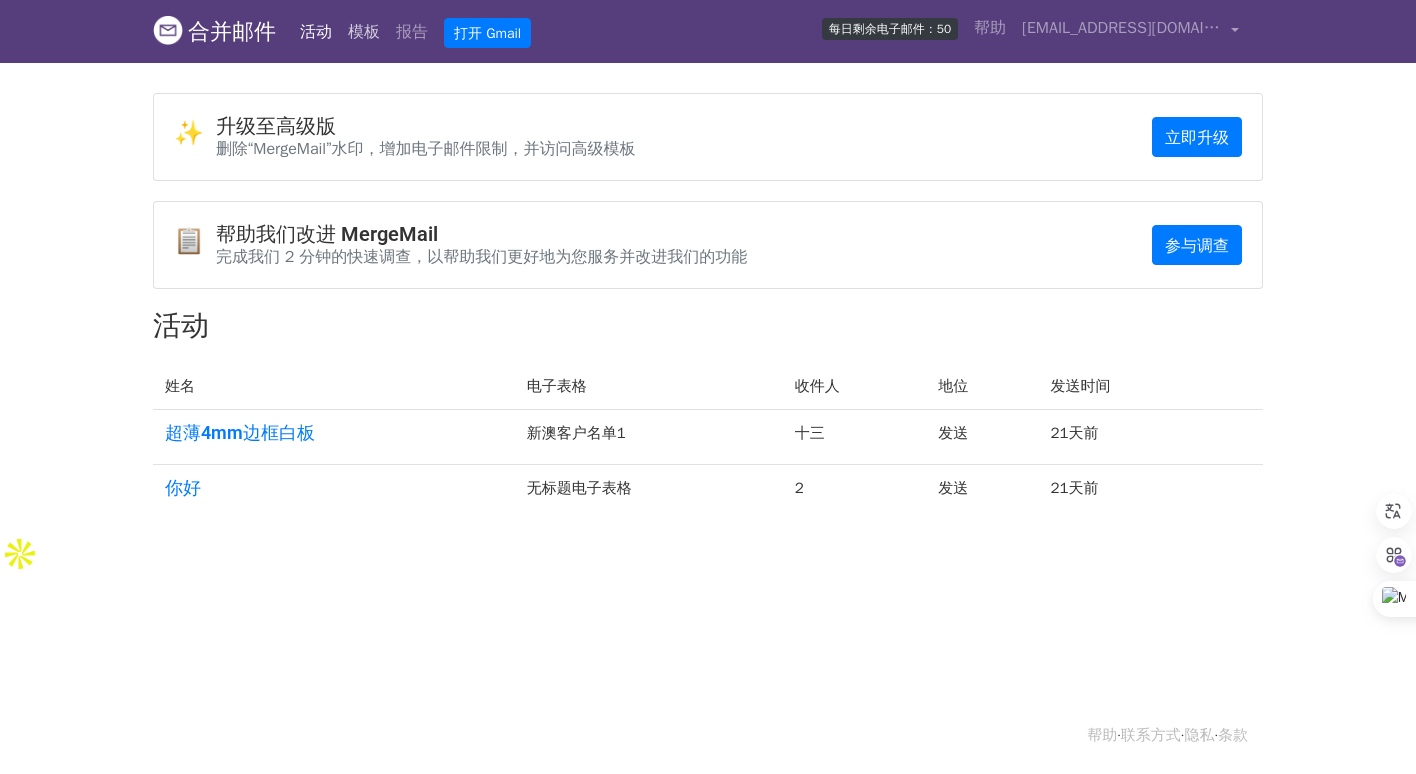 click on "模板" at bounding box center [364, 32] 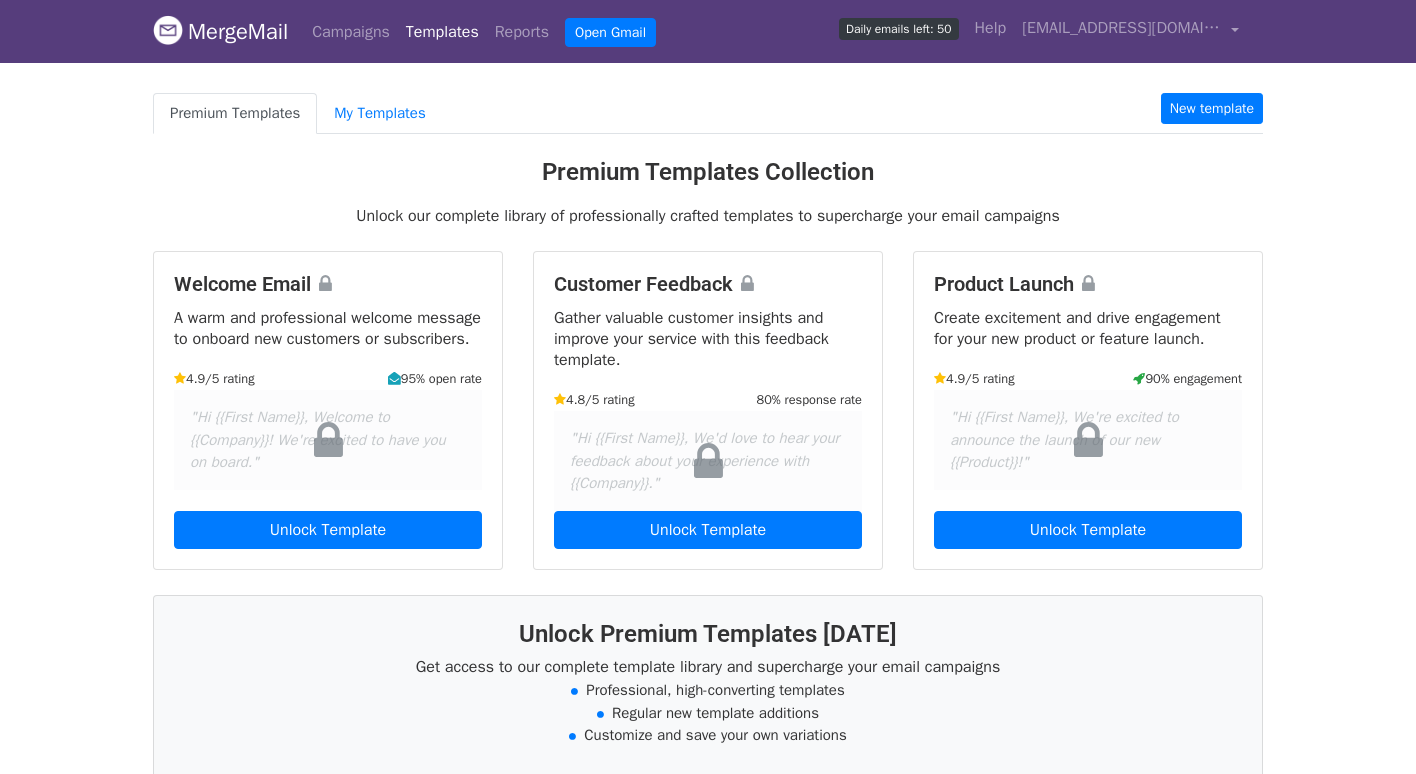 scroll, scrollTop: 0, scrollLeft: 0, axis: both 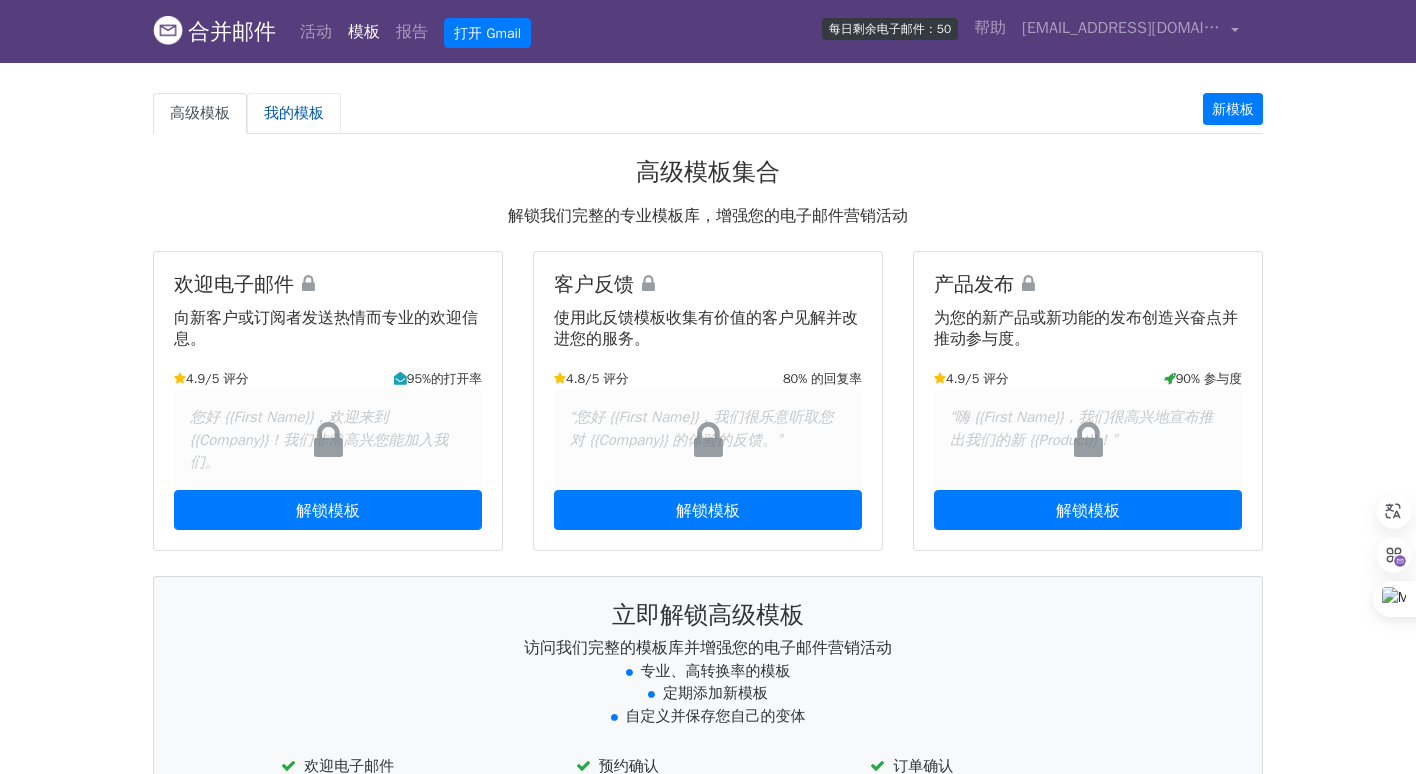 click on "我的模板" at bounding box center (294, 113) 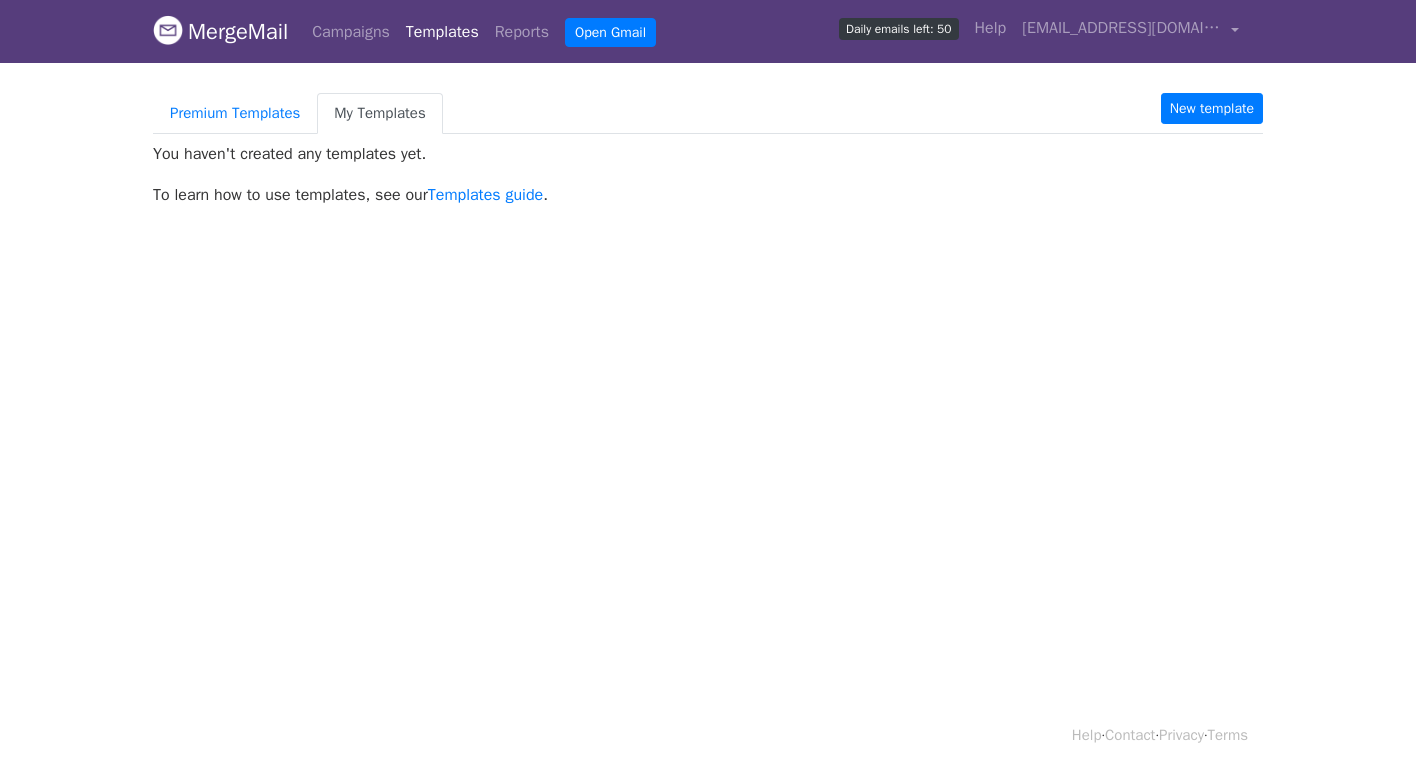 scroll, scrollTop: 0, scrollLeft: 0, axis: both 